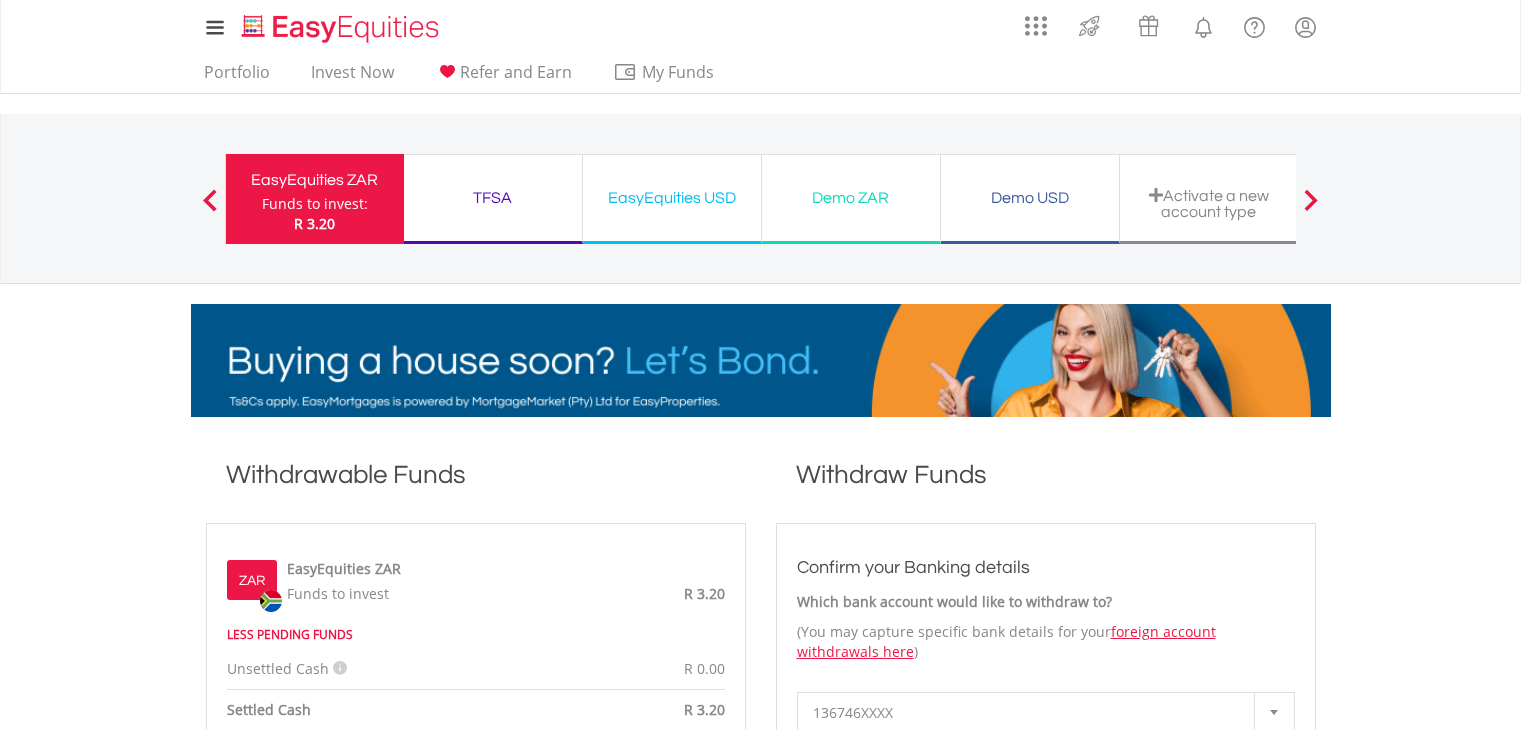 scroll, scrollTop: 0, scrollLeft: 0, axis: both 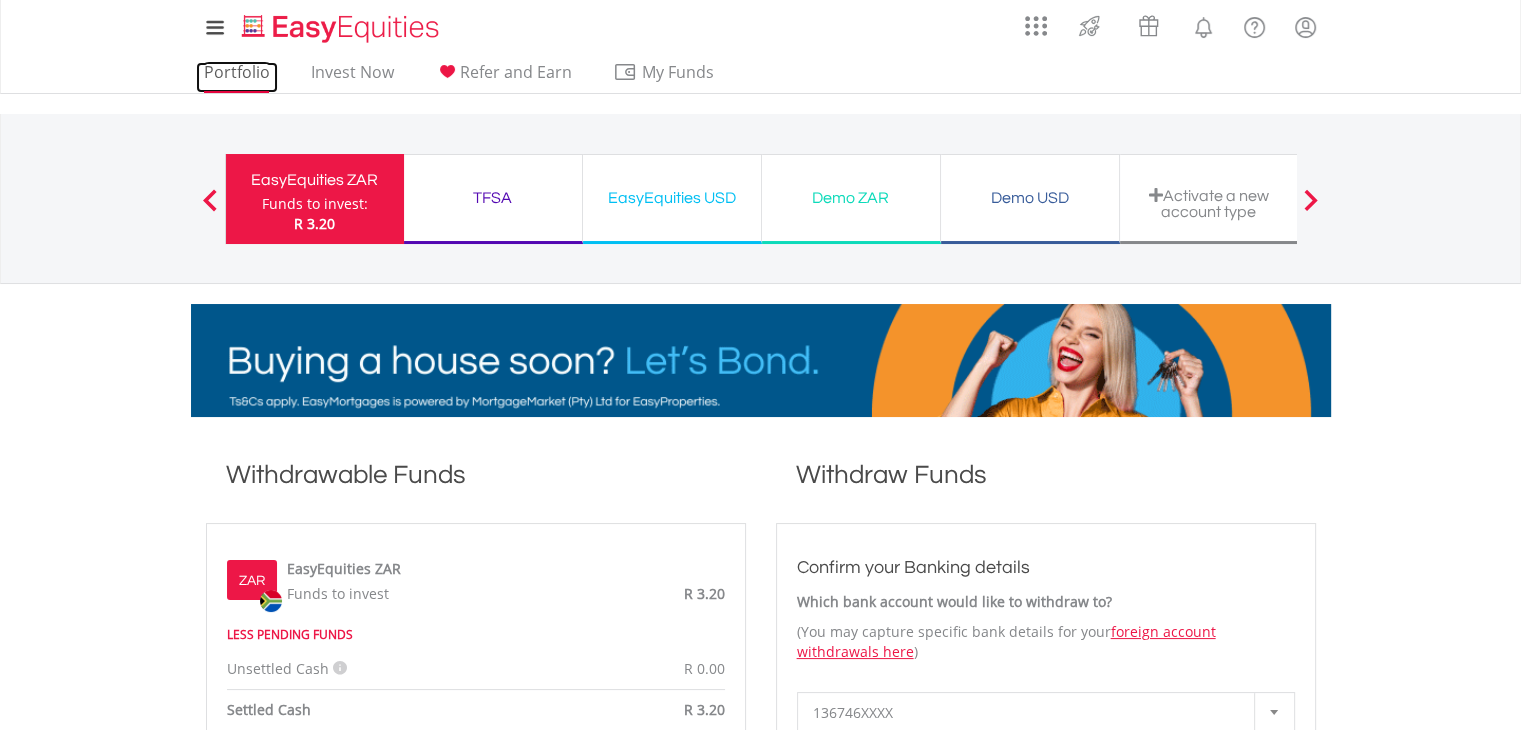 click on "Portfolio" at bounding box center [237, 77] 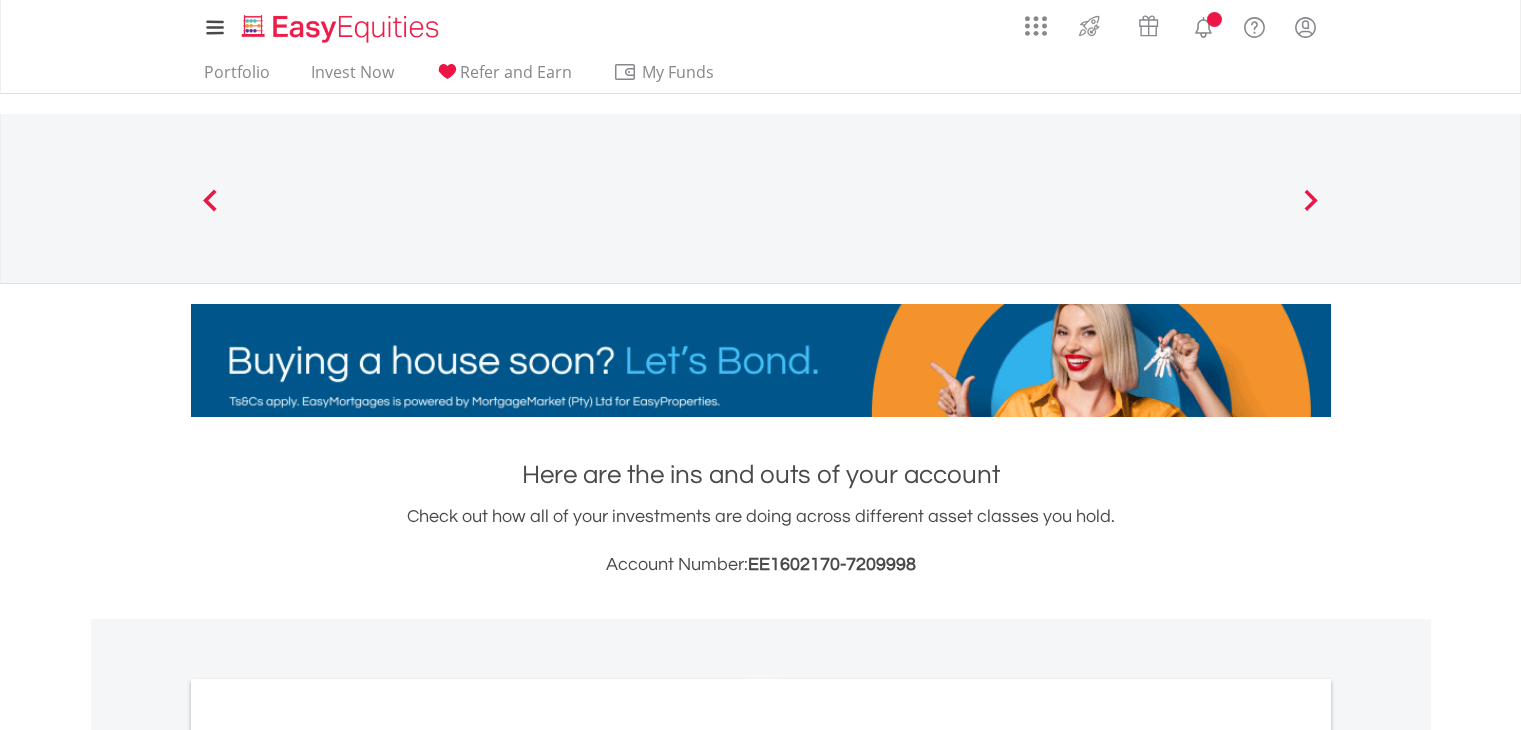 scroll, scrollTop: 0, scrollLeft: 0, axis: both 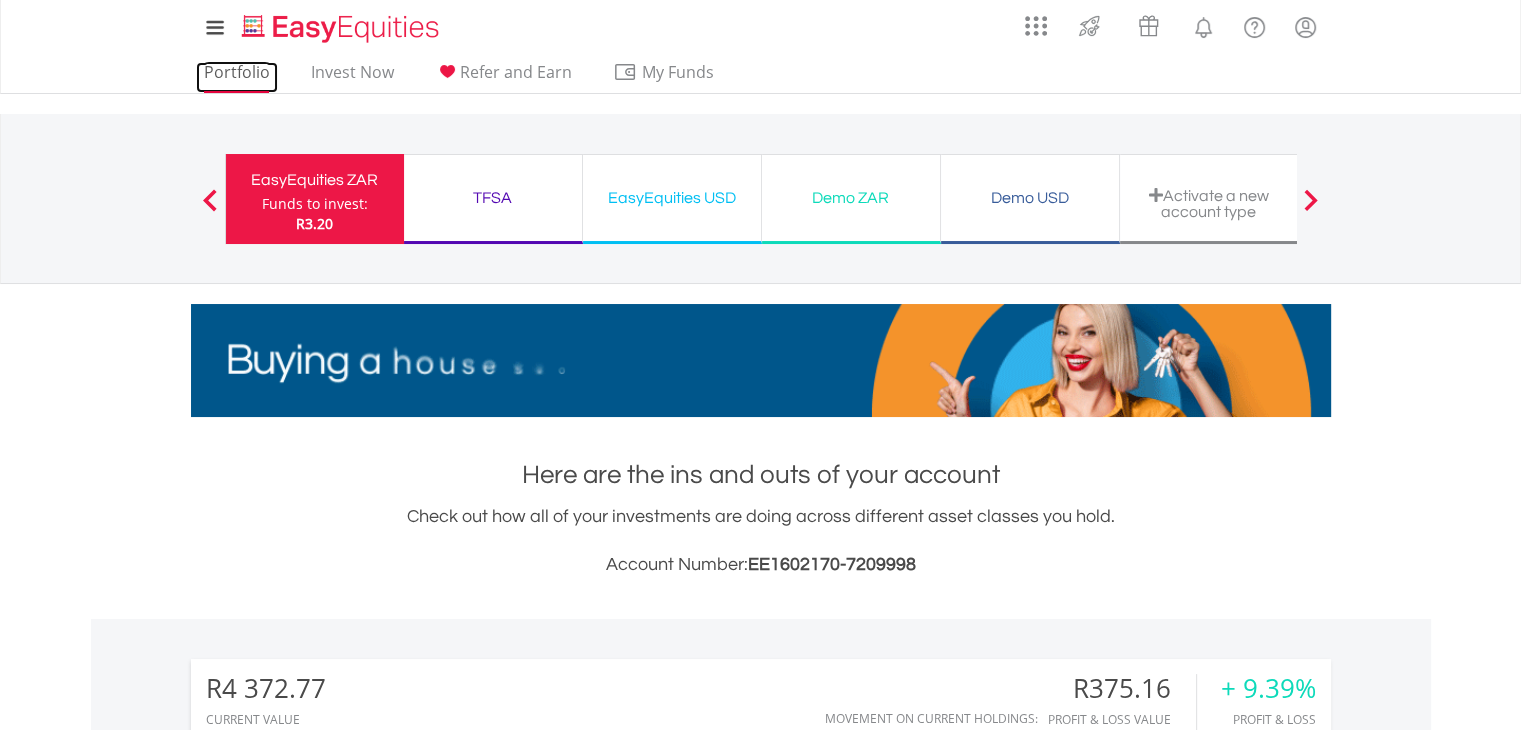 click on "Portfolio" at bounding box center [237, 77] 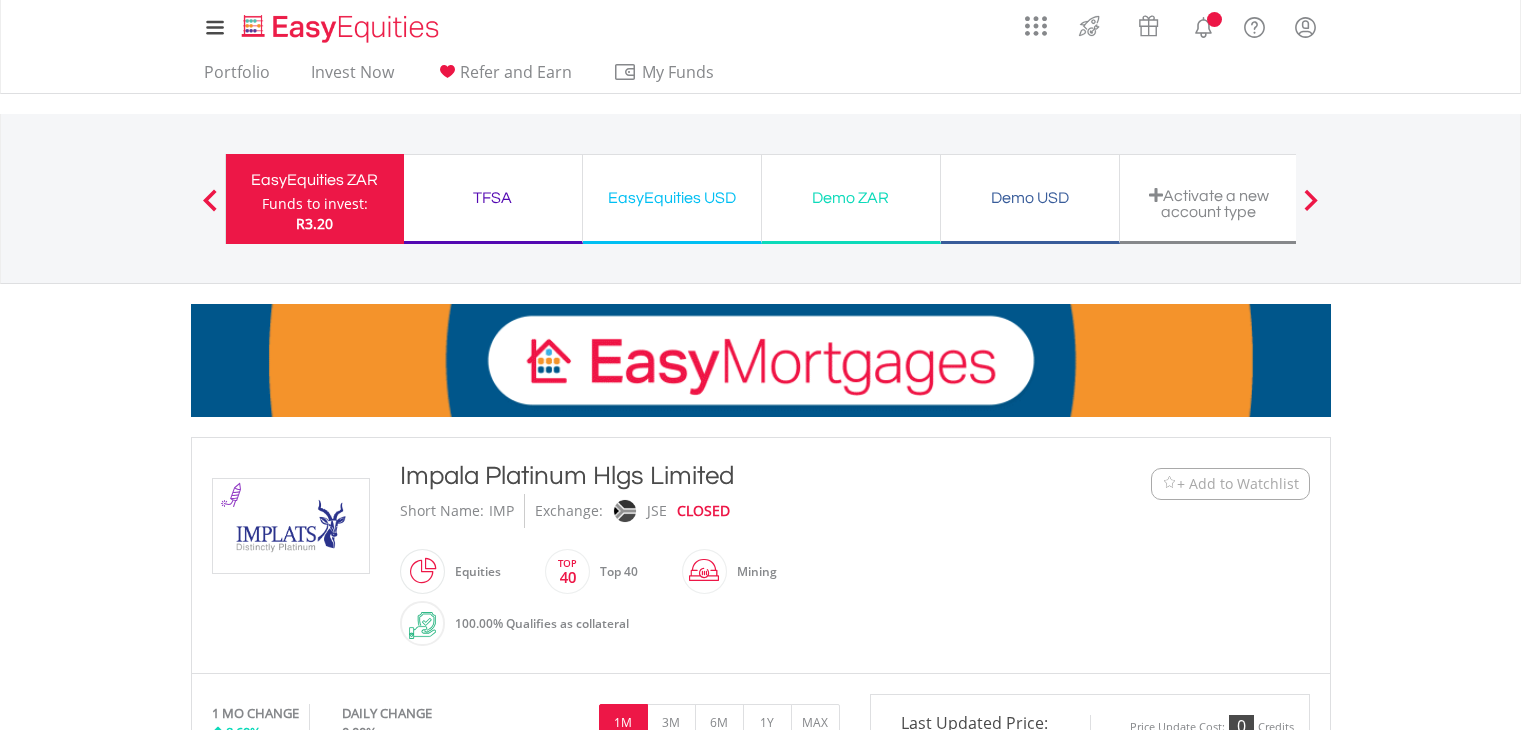 scroll, scrollTop: 0, scrollLeft: 0, axis: both 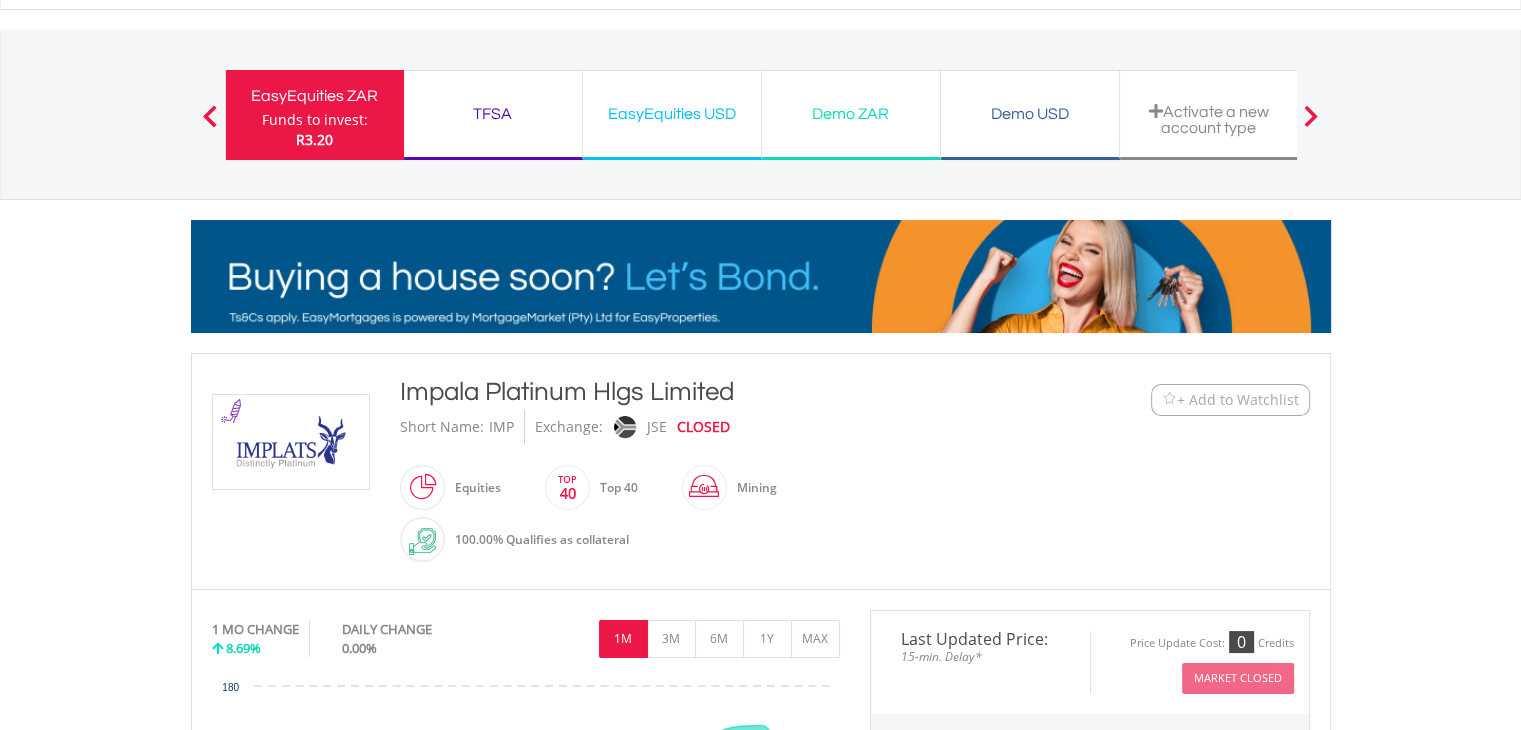 drag, startPoint x: 1530, startPoint y: 53, endPoint x: 1527, endPoint y: 80, distance: 27.166155 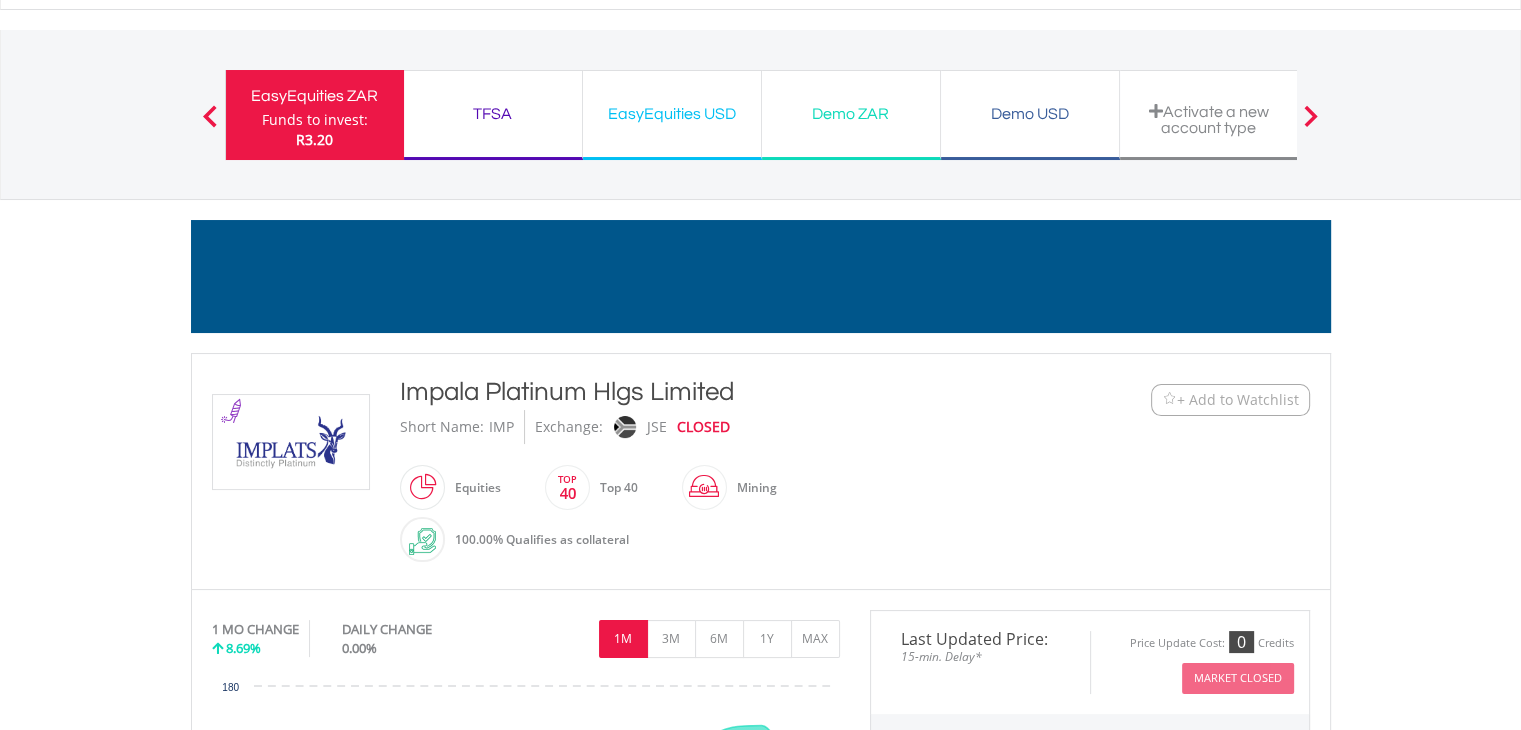 click on "My Investments
Invest Now
New Listings
Sell
My Recurring Investments
Pending Orders
Switch Unit Trusts
Vouchers
Buy a Voucher
Redeem a Voucher" at bounding box center (760, 1017) 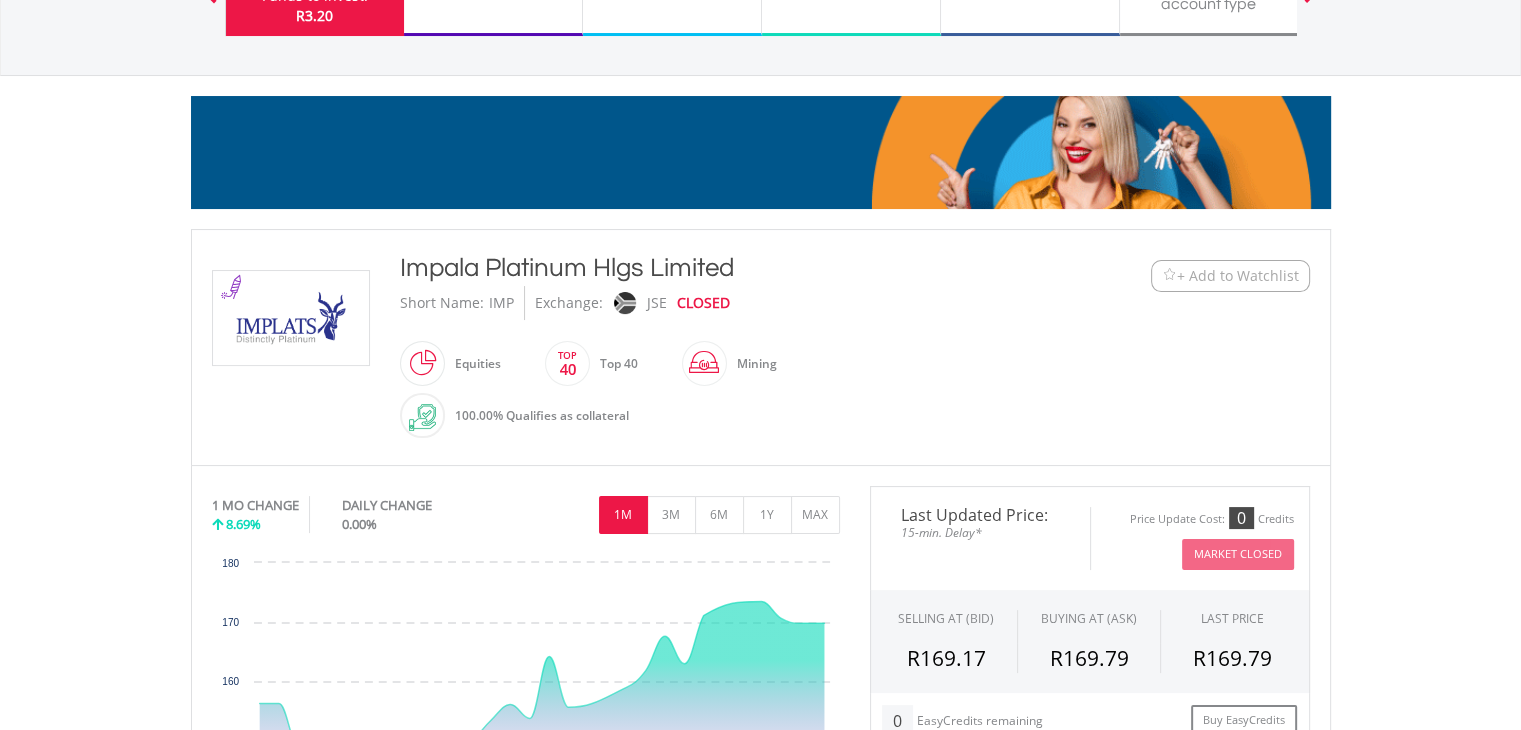 scroll, scrollTop: 0, scrollLeft: 0, axis: both 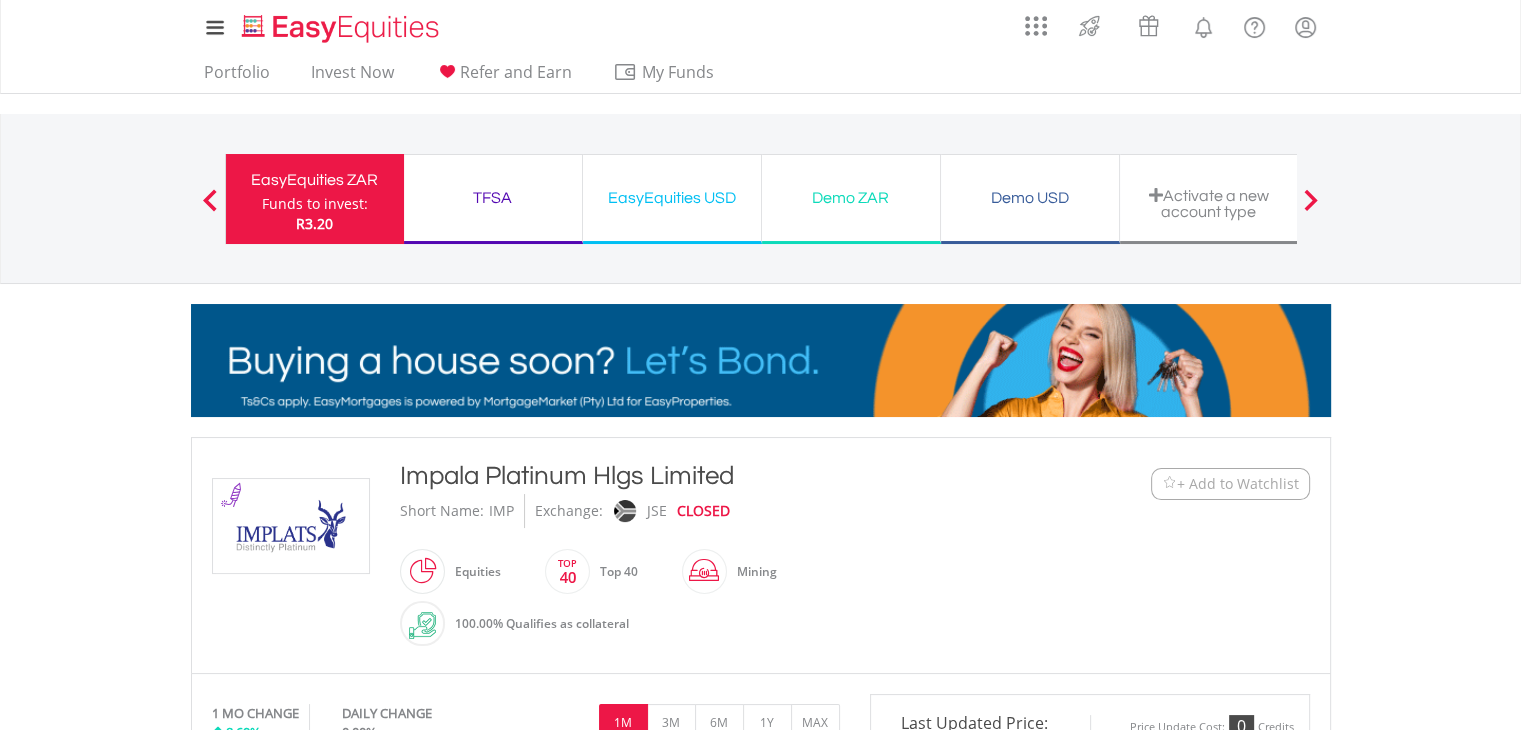click at bounding box center (1311, 200) 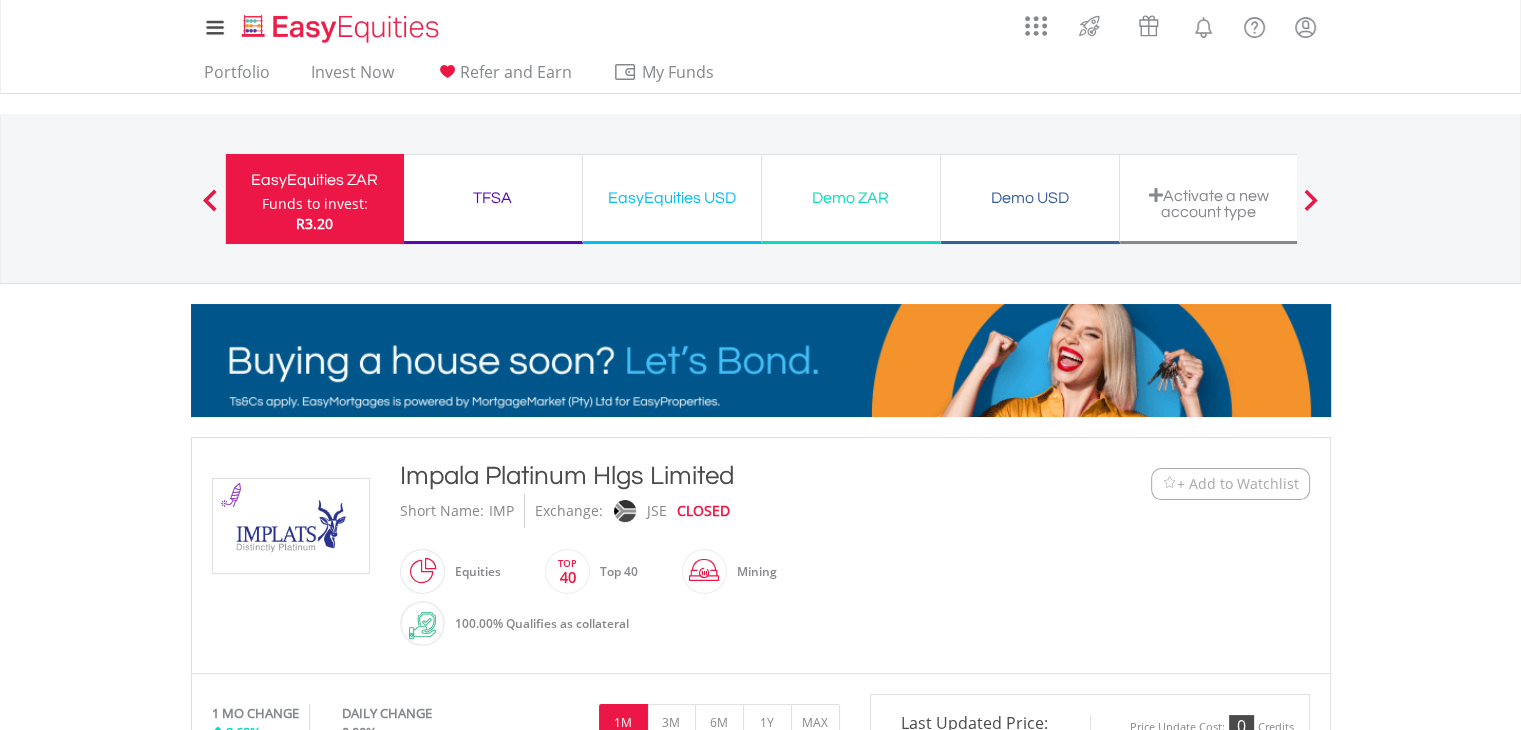 click at bounding box center (1311, 200) 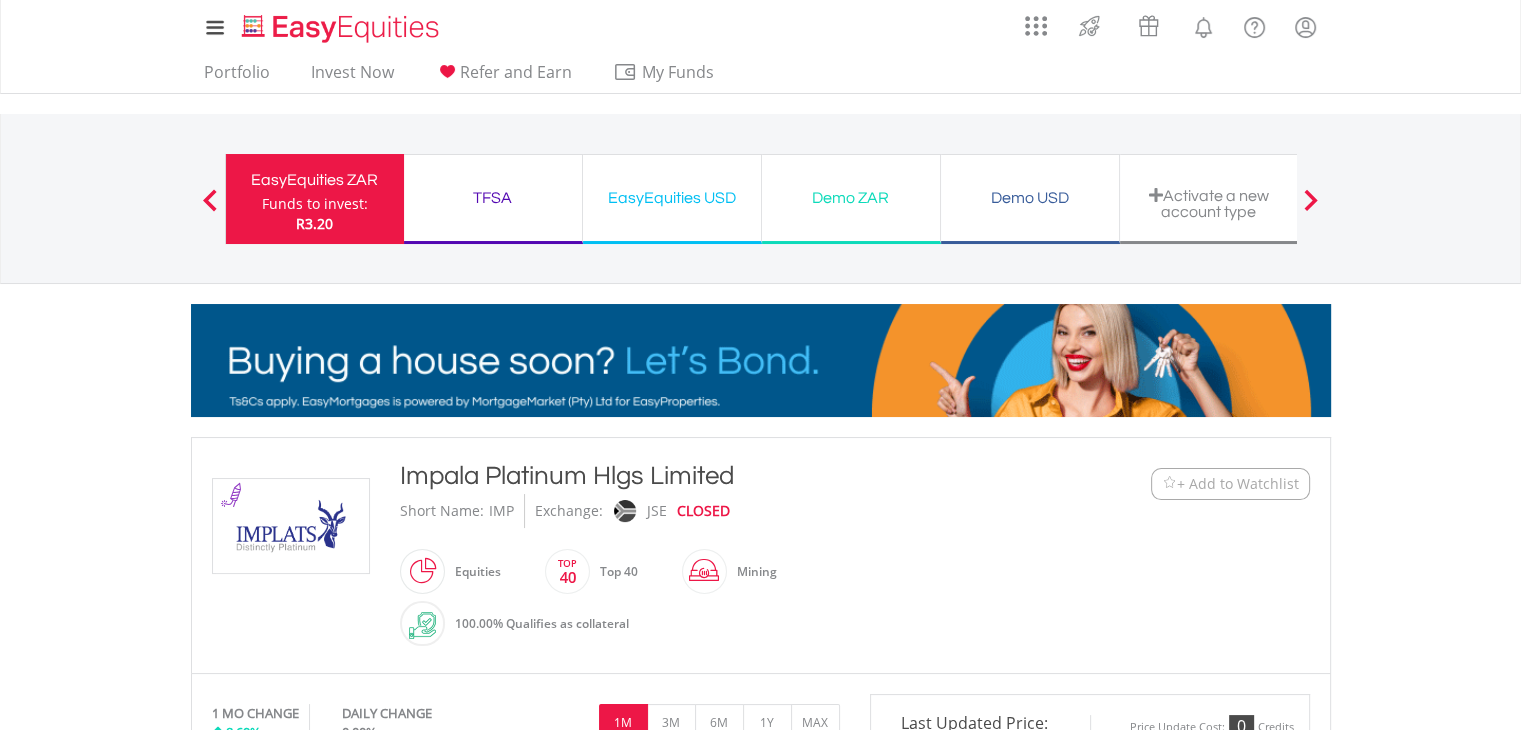 click at bounding box center [210, 200] 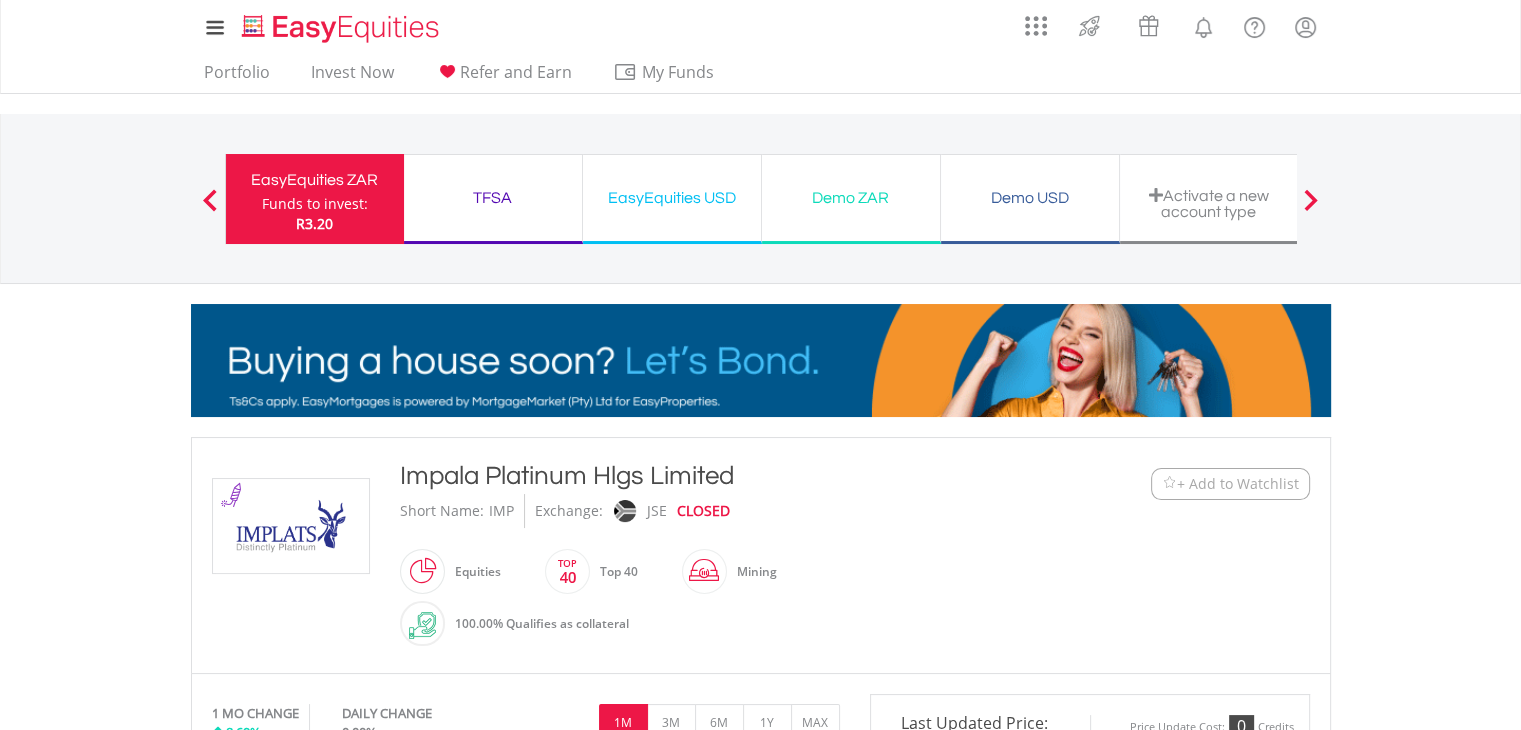 click on "Funds to invest:" at bounding box center (315, 204) 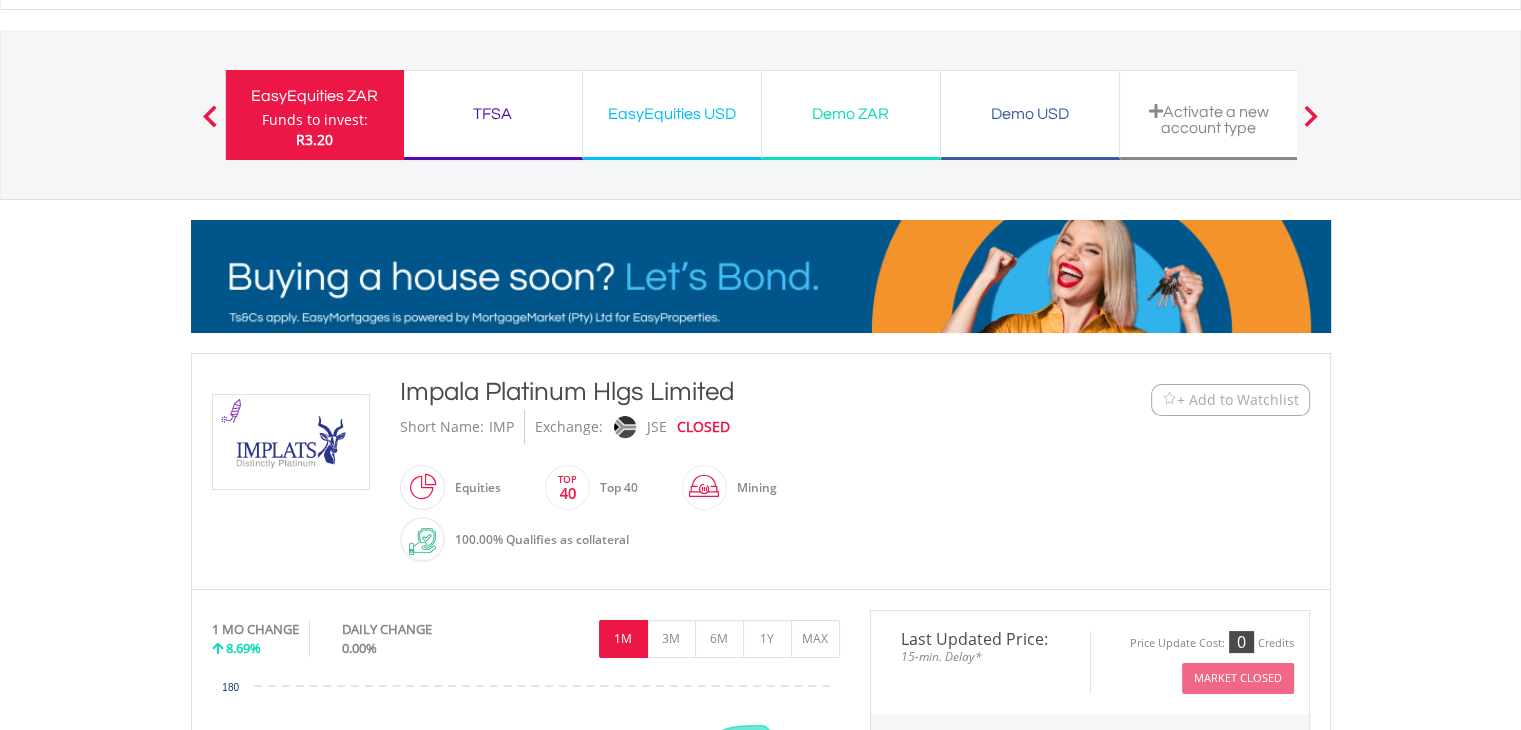 scroll, scrollTop: 0, scrollLeft: 0, axis: both 